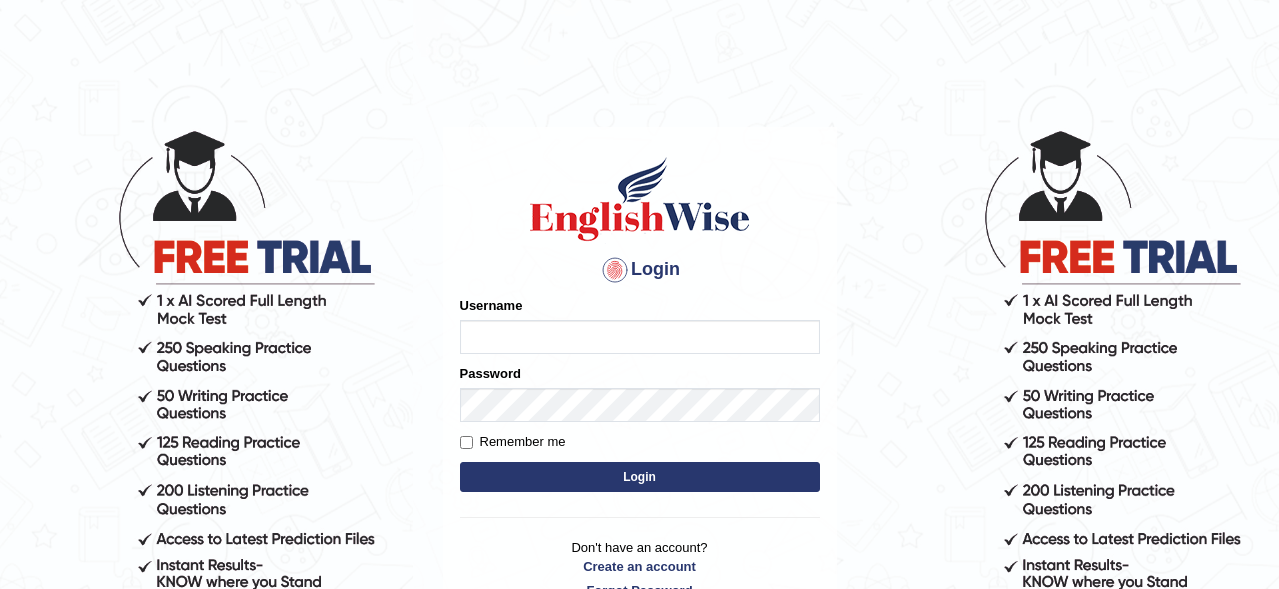 scroll, scrollTop: 0, scrollLeft: 0, axis: both 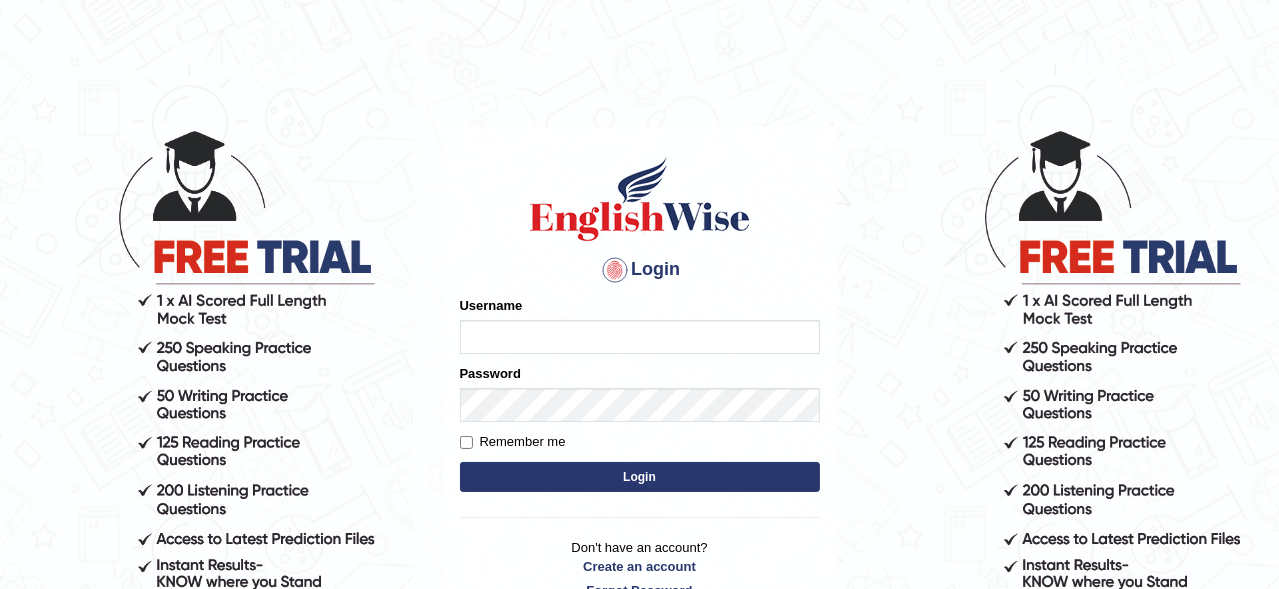 type on "rolanda_parramatta" 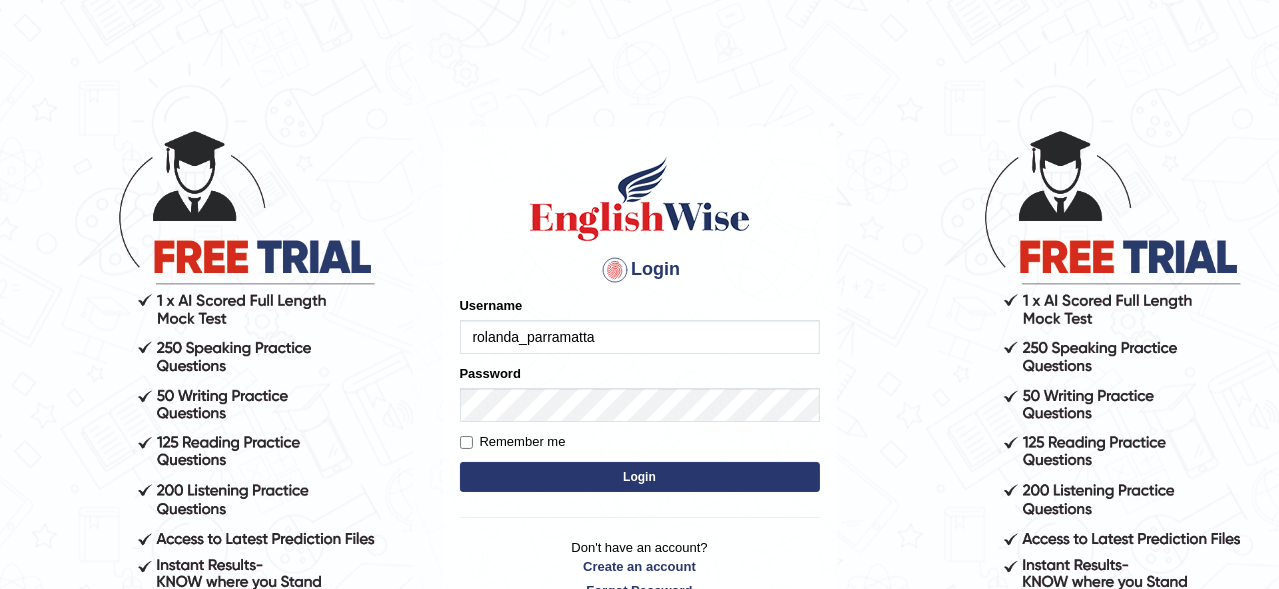 click on "Login" at bounding box center (640, 477) 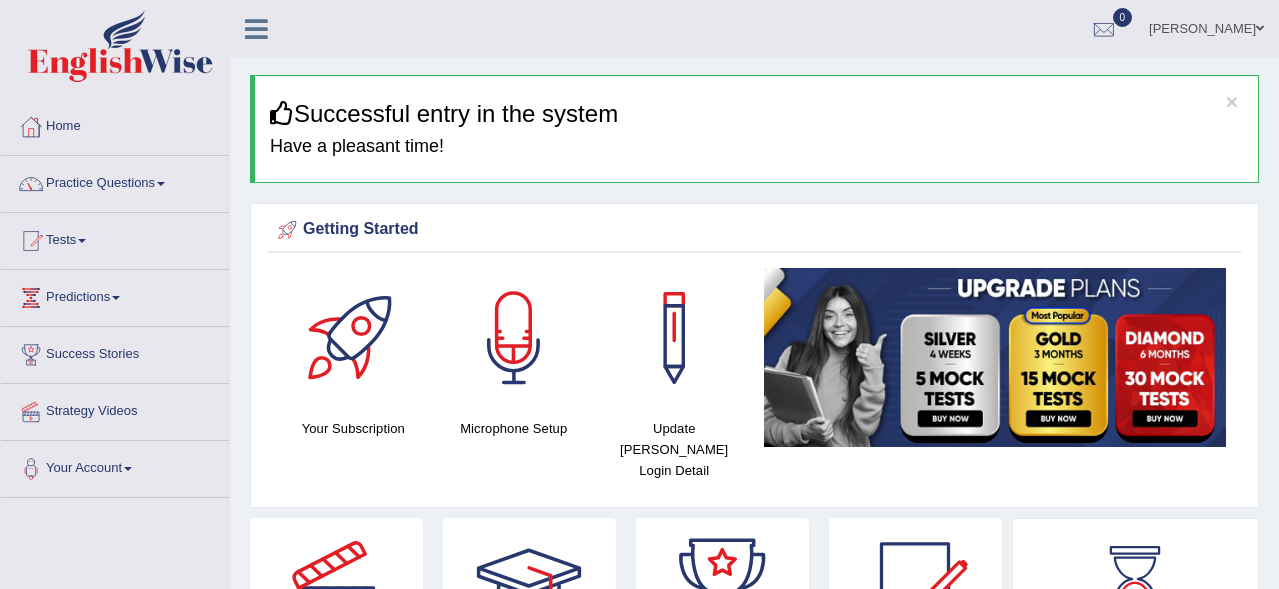 scroll, scrollTop: 0, scrollLeft: 0, axis: both 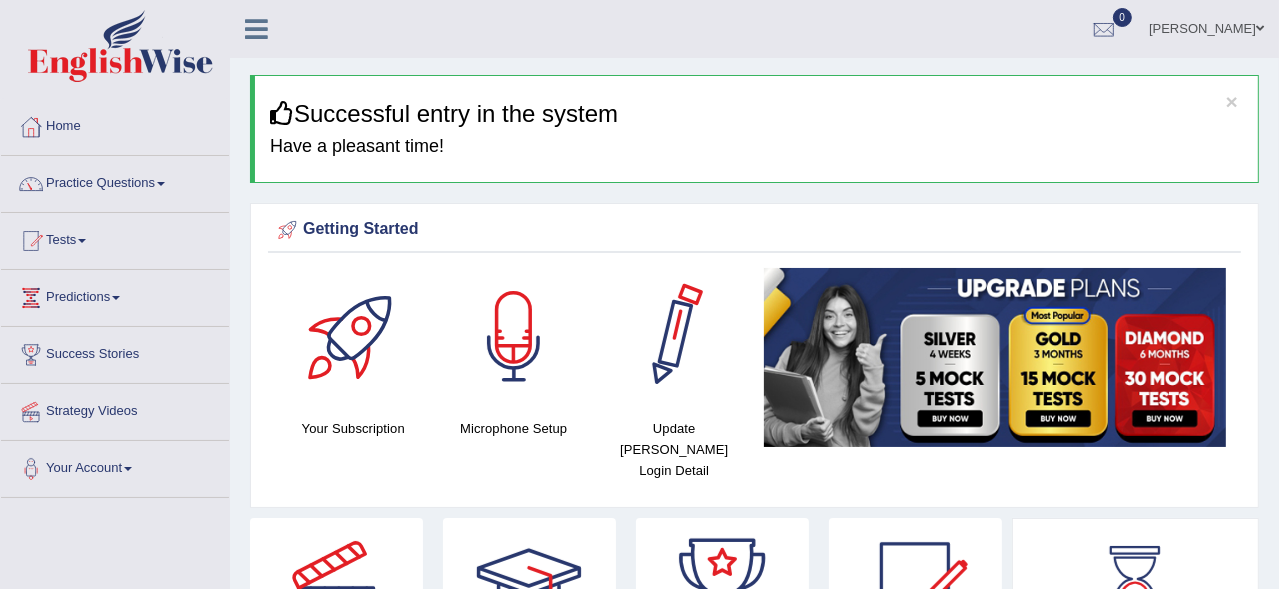 drag, startPoint x: 516, startPoint y: 360, endPoint x: 550, endPoint y: 362, distance: 34.058773 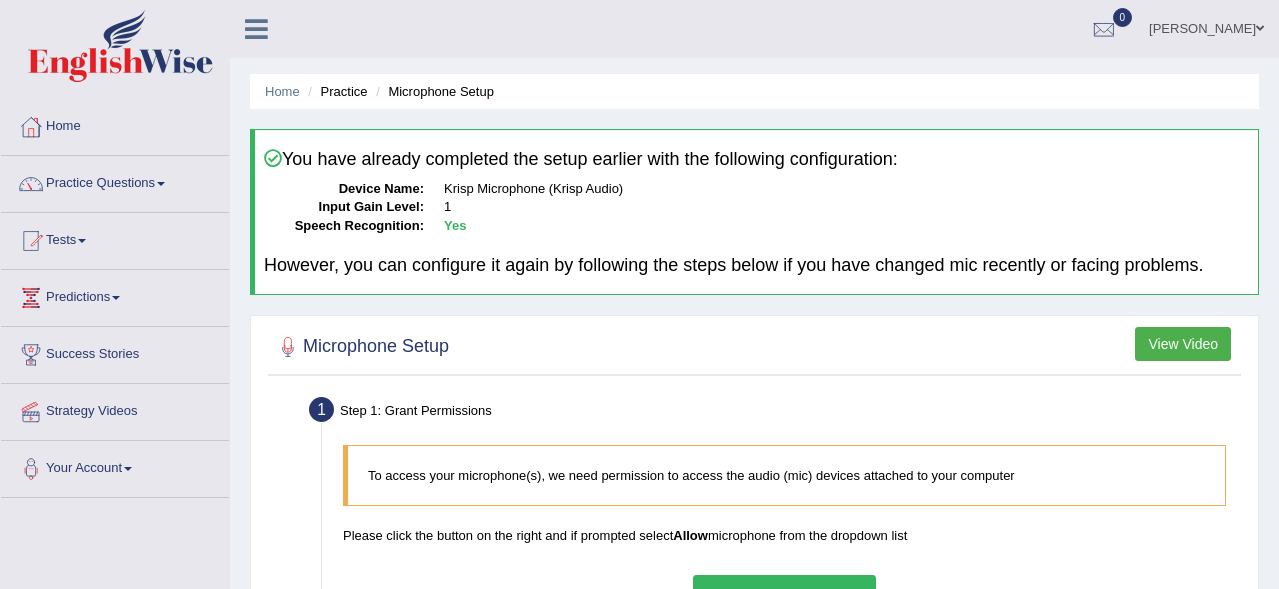 scroll, scrollTop: 0, scrollLeft: 0, axis: both 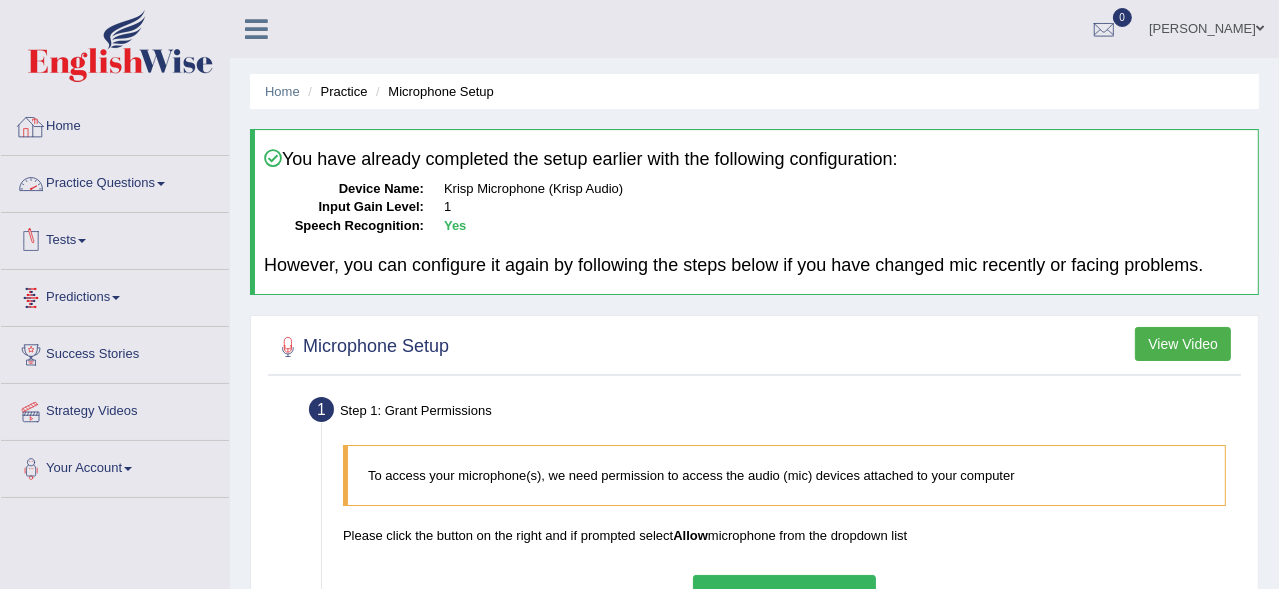 click on "Practice Questions" at bounding box center [115, 181] 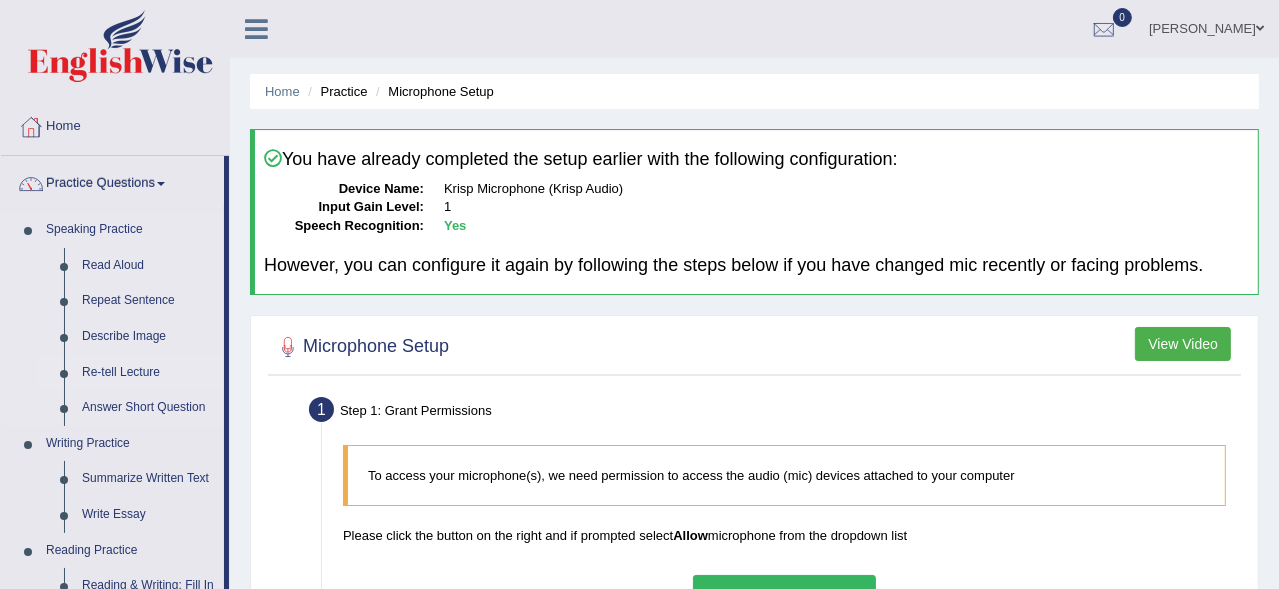 click on "Re-tell Lecture" at bounding box center [148, 373] 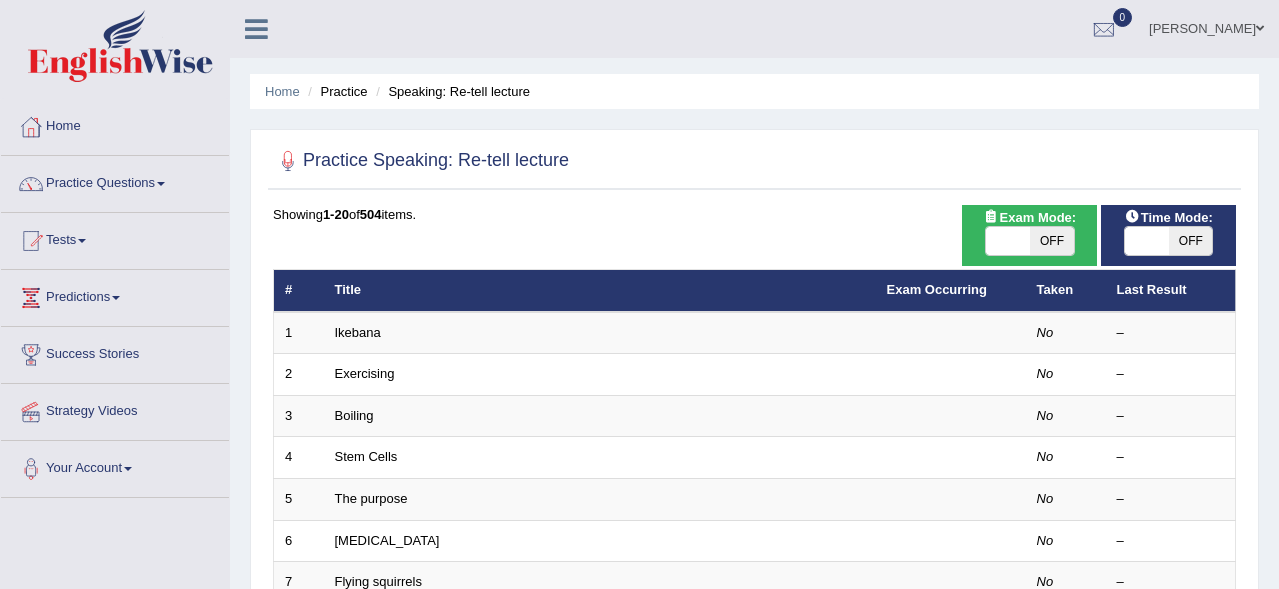 scroll, scrollTop: 0, scrollLeft: 0, axis: both 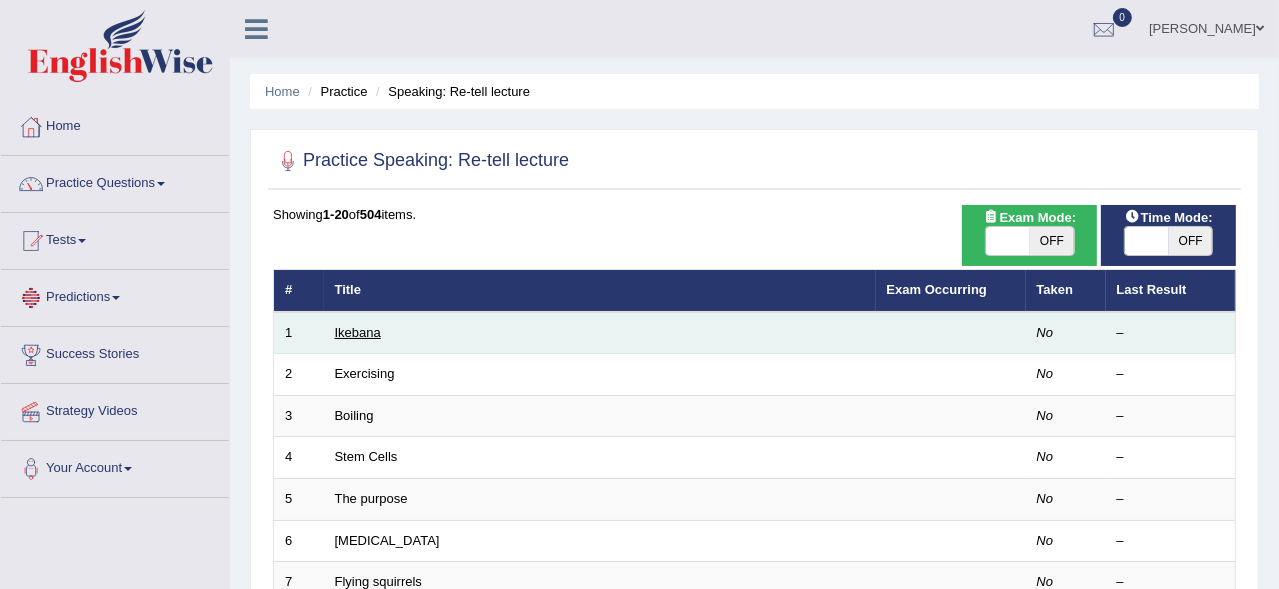 click on "Ikebana" at bounding box center [358, 332] 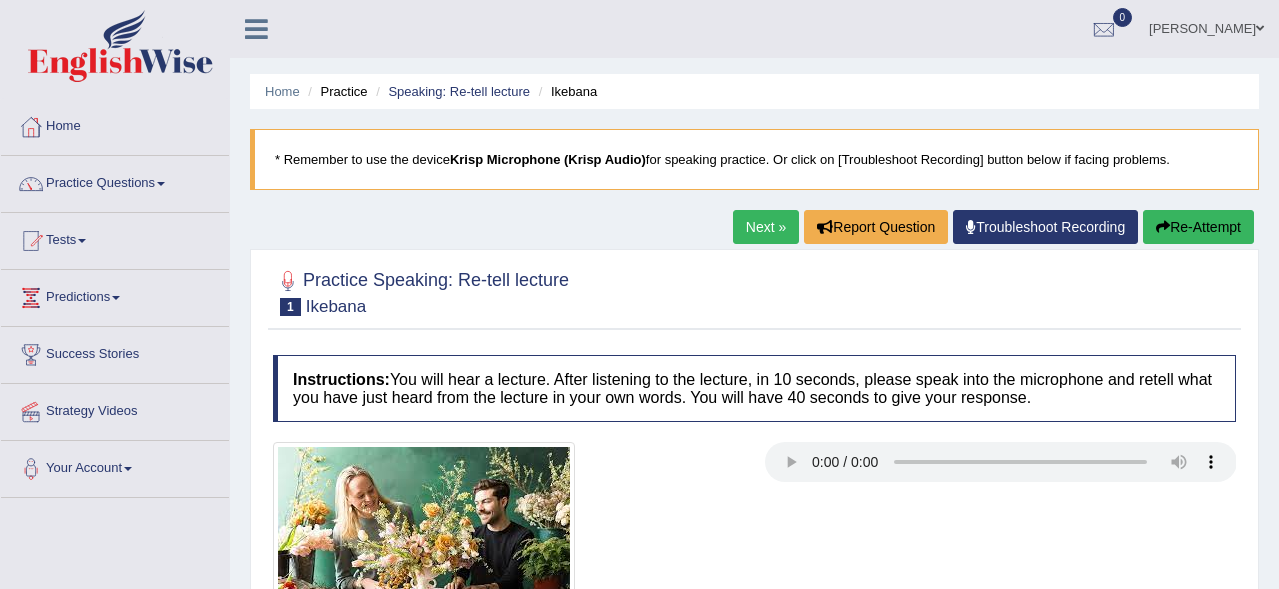 scroll, scrollTop: 0, scrollLeft: 0, axis: both 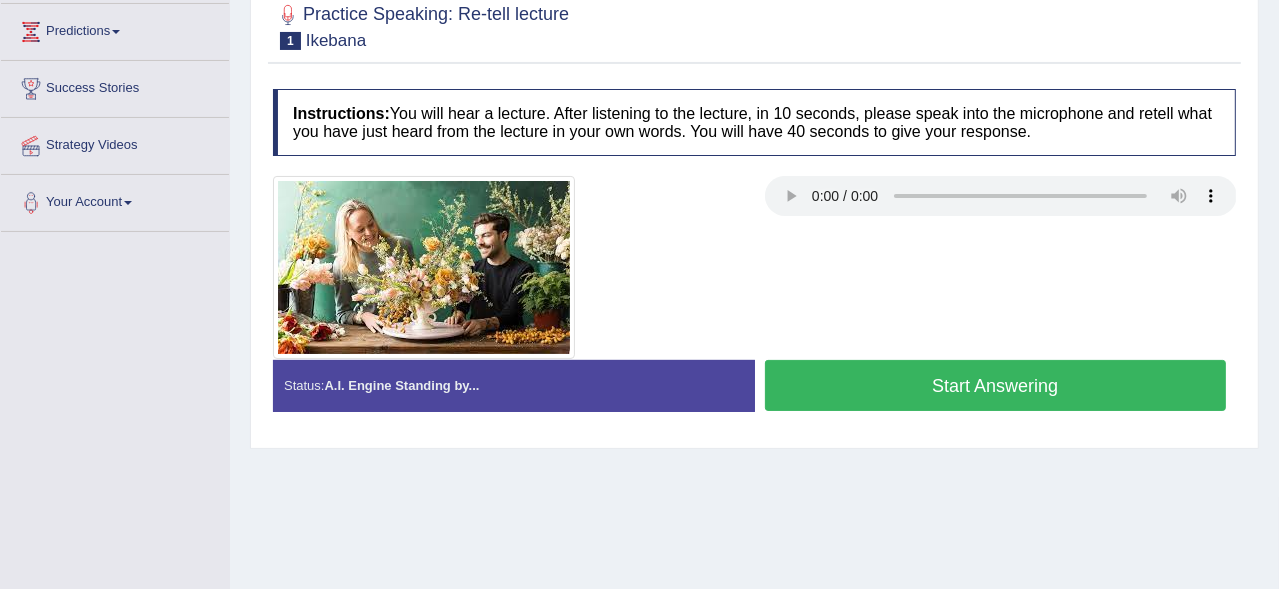 type 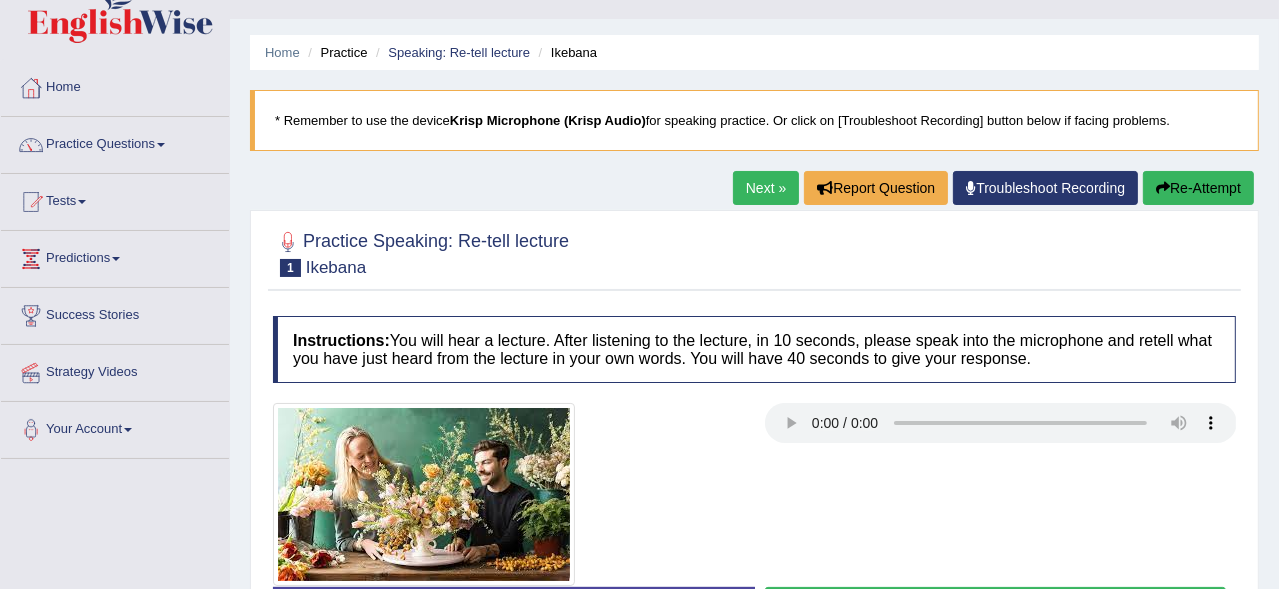 scroll, scrollTop: 0, scrollLeft: 0, axis: both 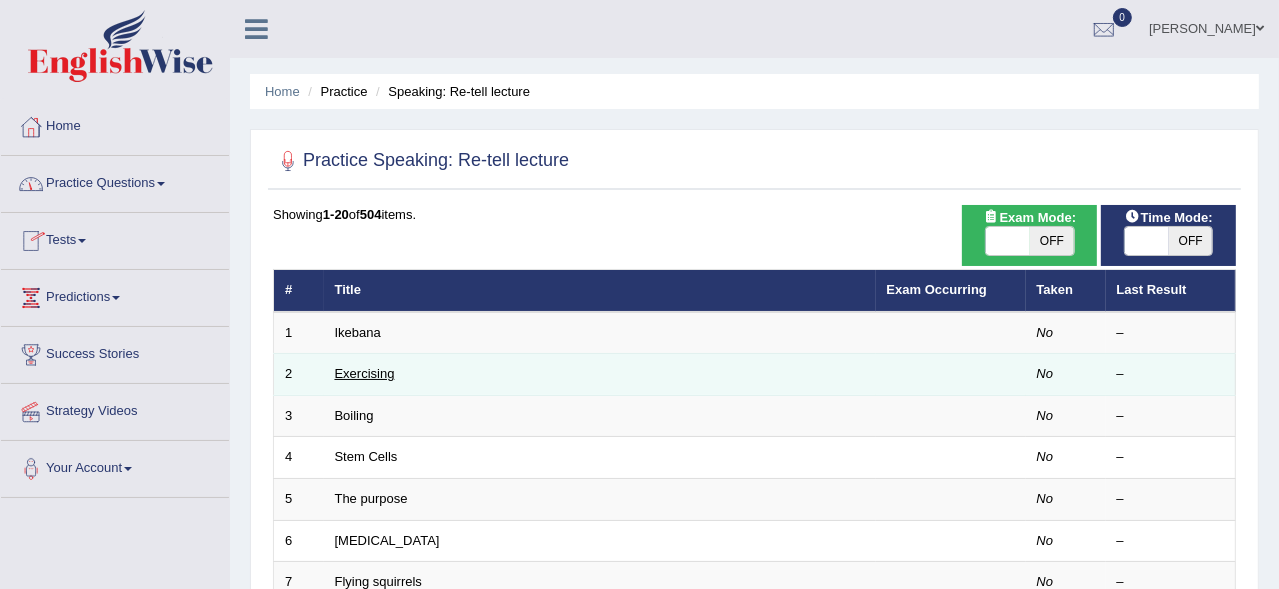 click on "Exercising" at bounding box center [365, 373] 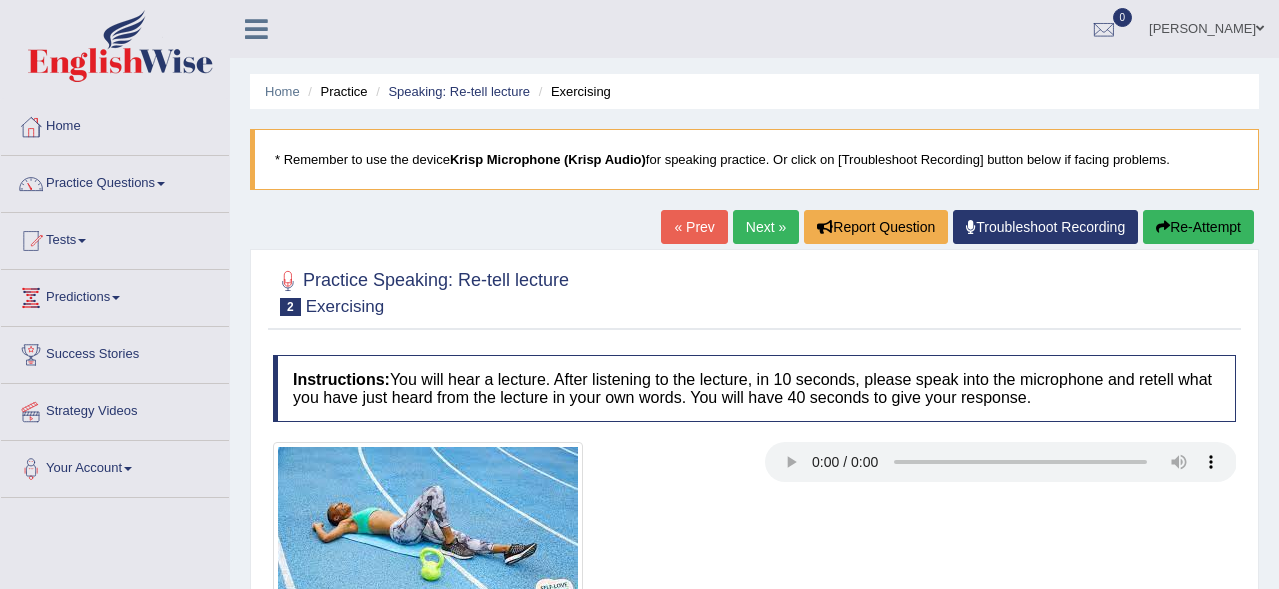 scroll, scrollTop: 0, scrollLeft: 0, axis: both 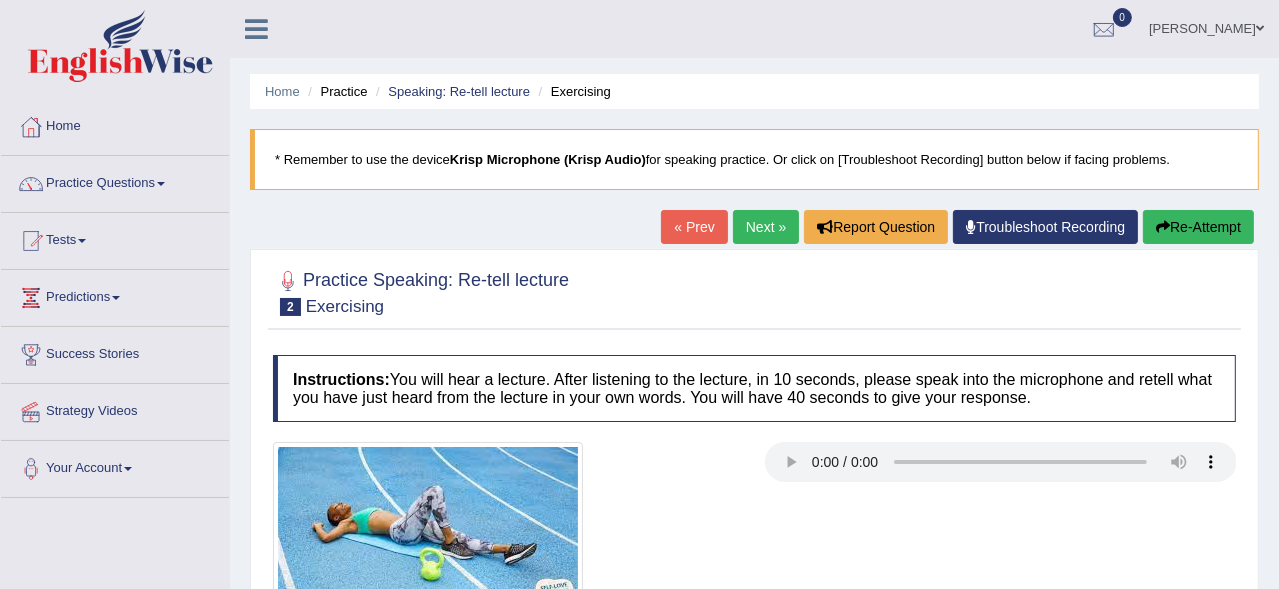 type 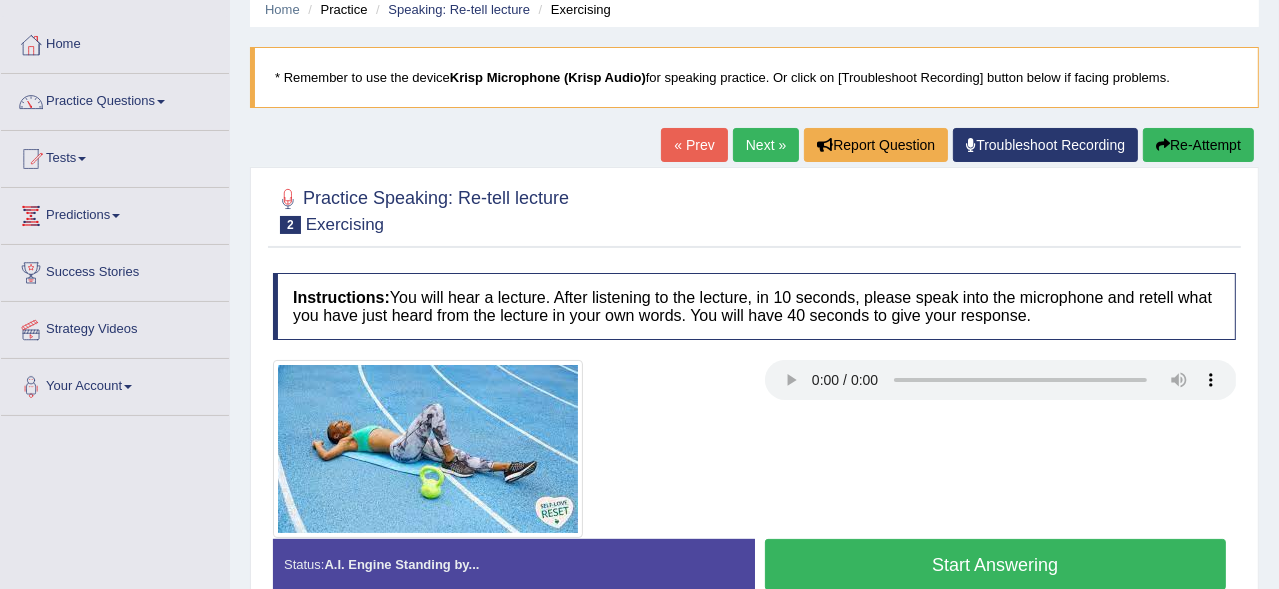 scroll, scrollTop: 0, scrollLeft: 0, axis: both 